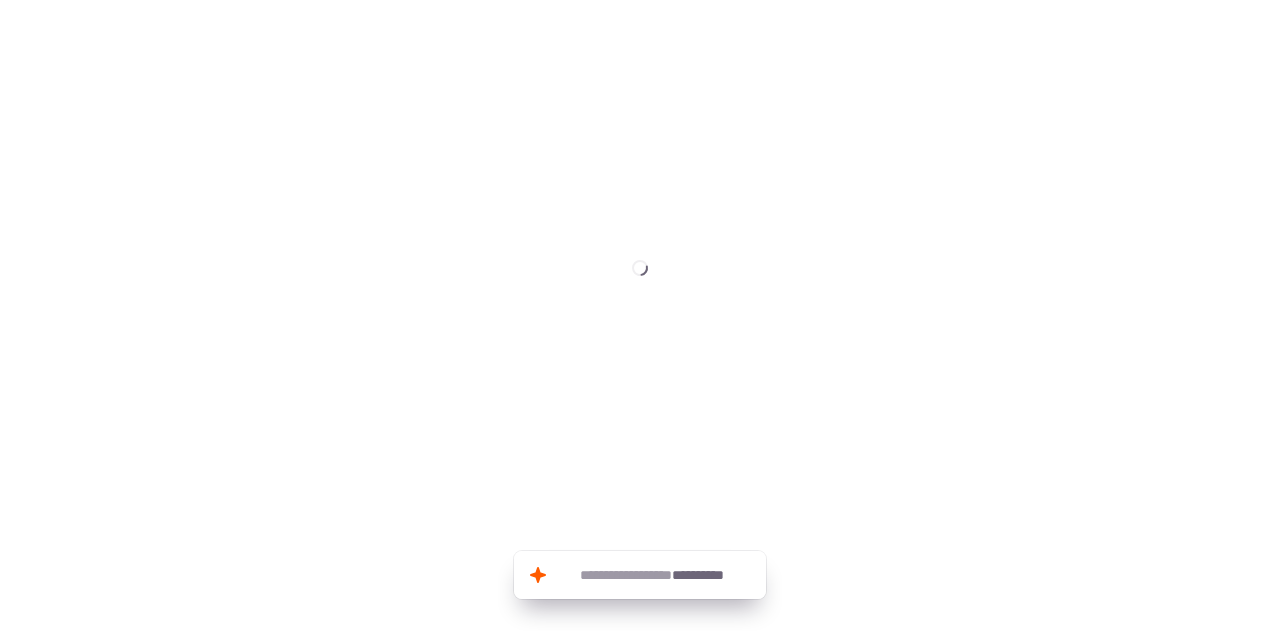 scroll, scrollTop: 0, scrollLeft: 0, axis: both 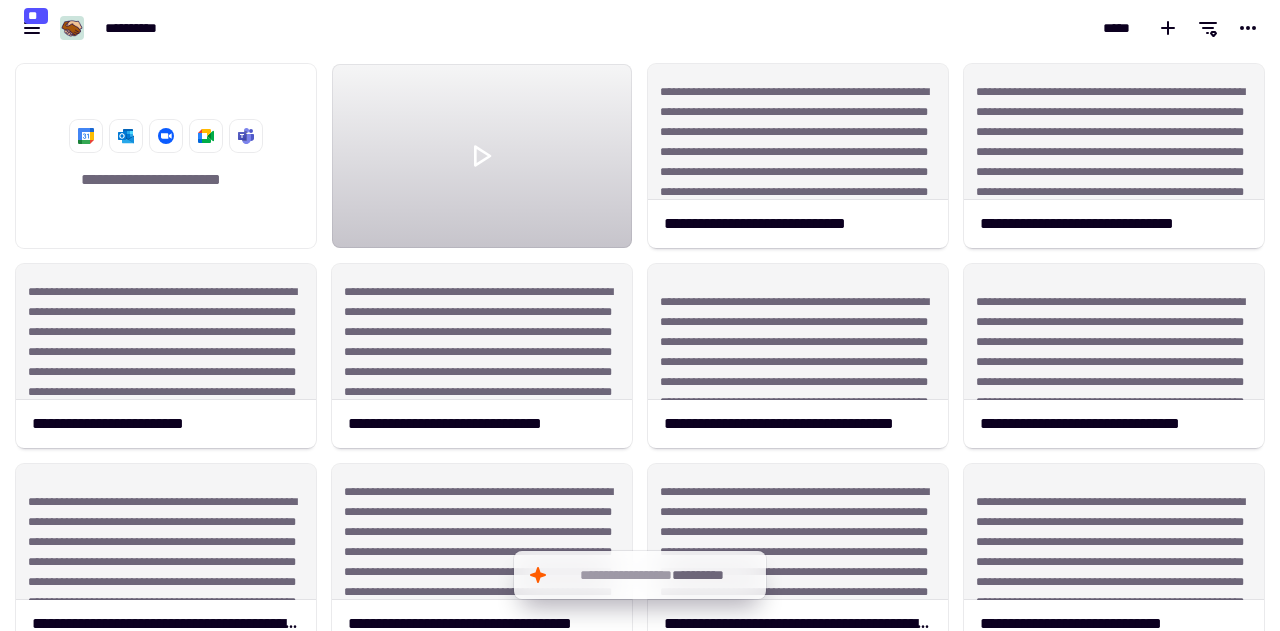 click on "**********" 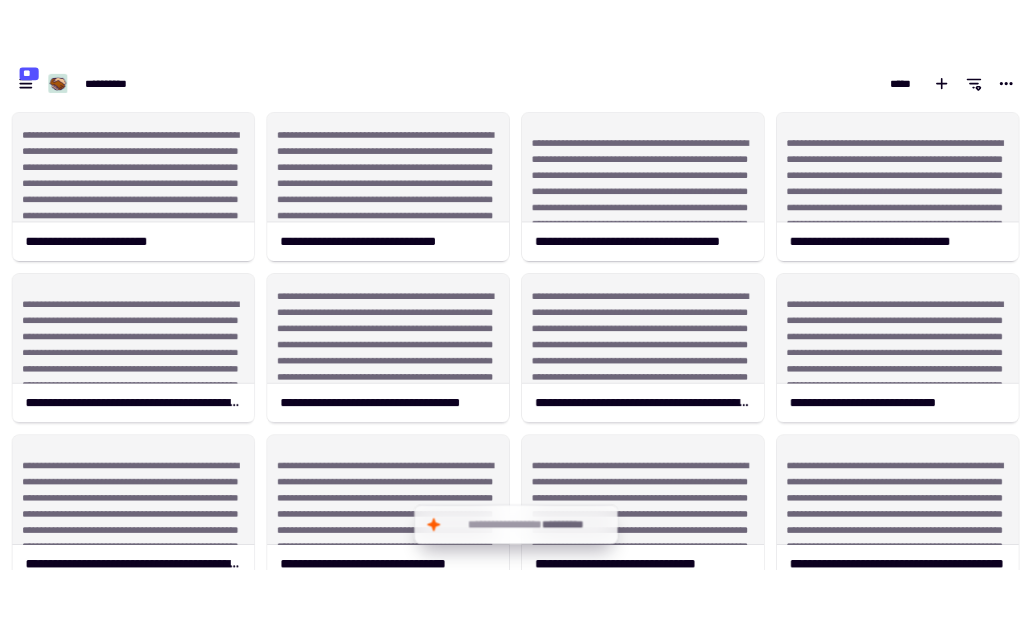 scroll, scrollTop: 240, scrollLeft: 0, axis: vertical 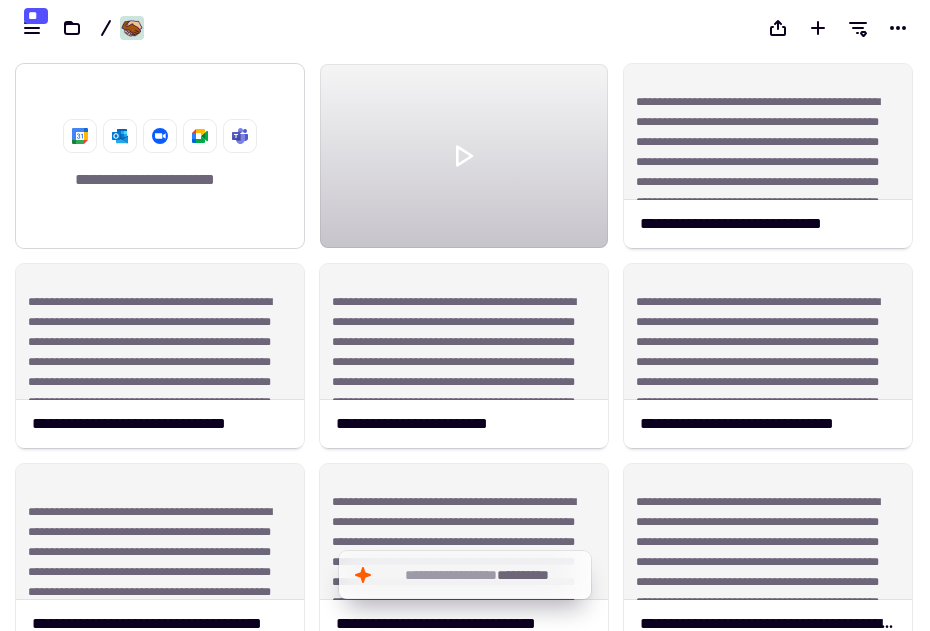 click on "**********" 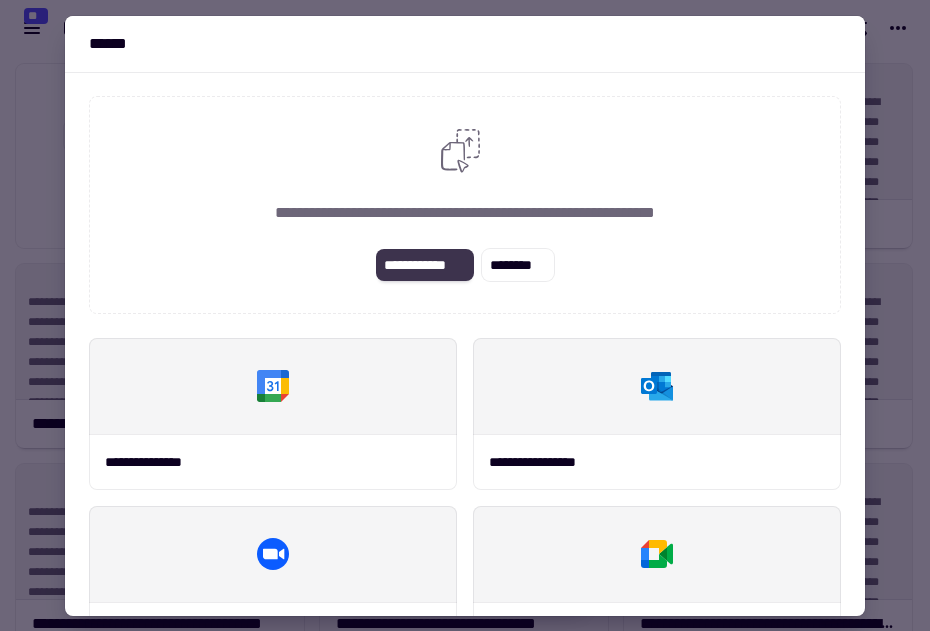 click on "**********" 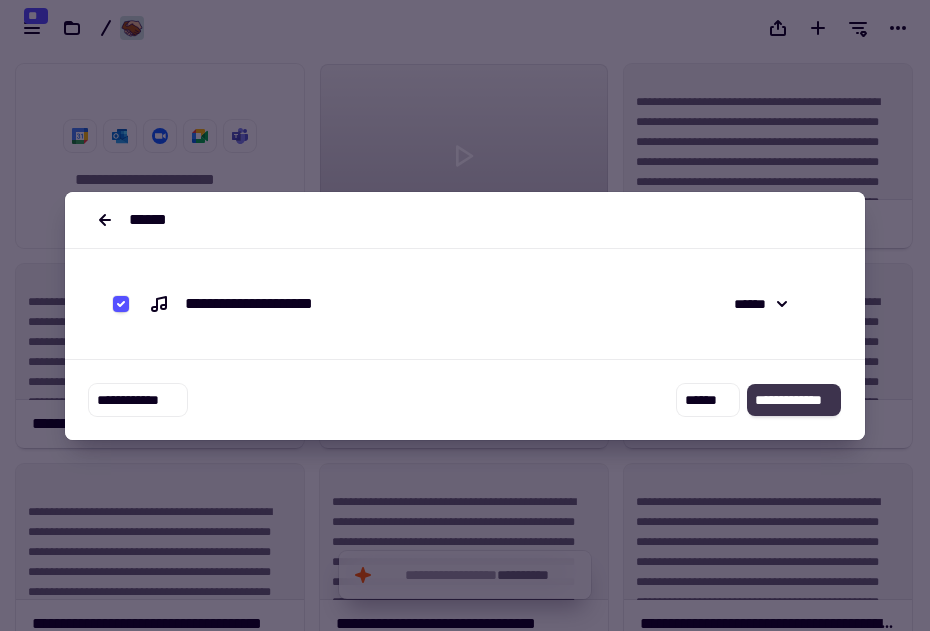 click on "**********" 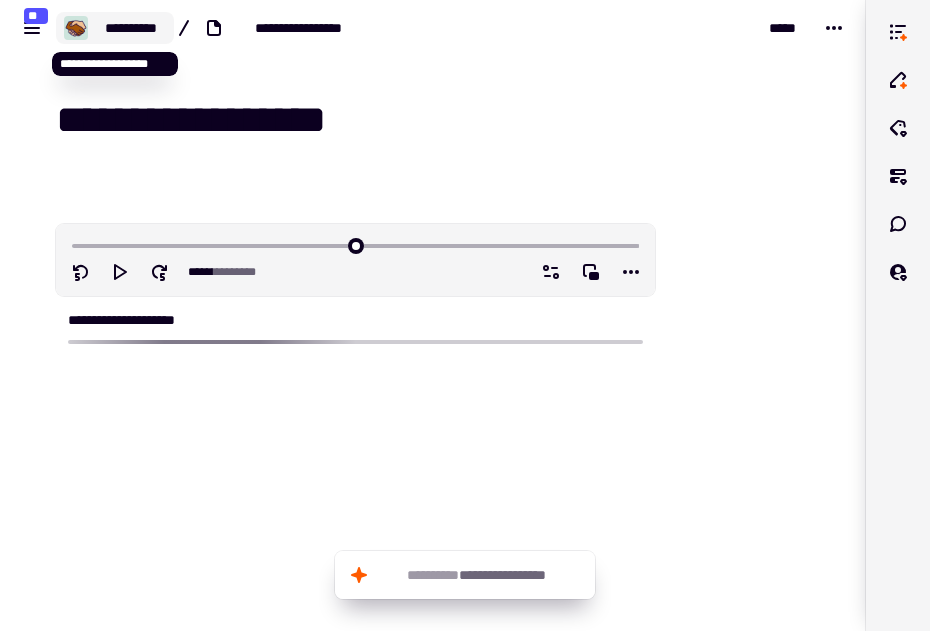 click on "**********" 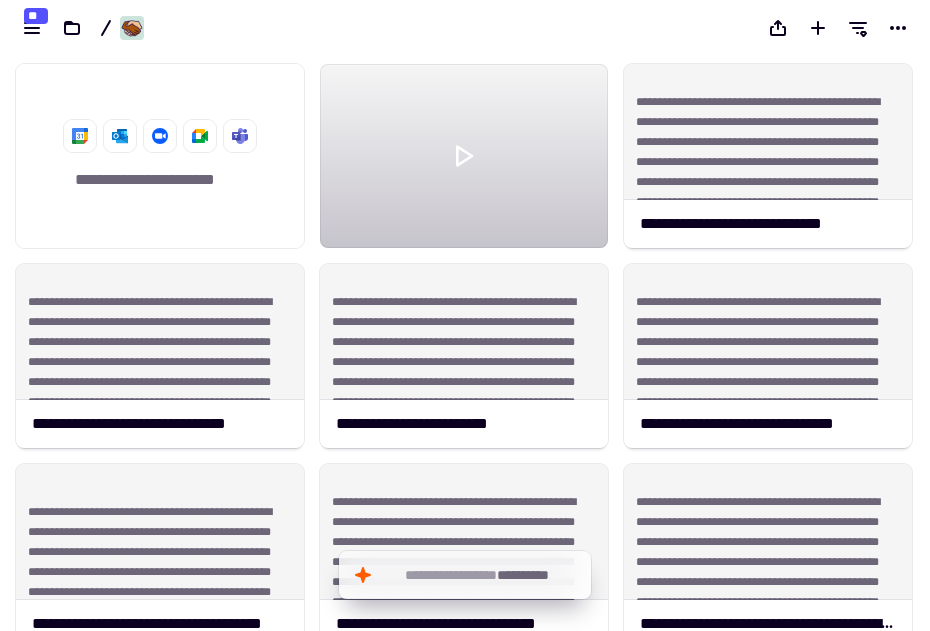 scroll, scrollTop: 1, scrollLeft: 1, axis: both 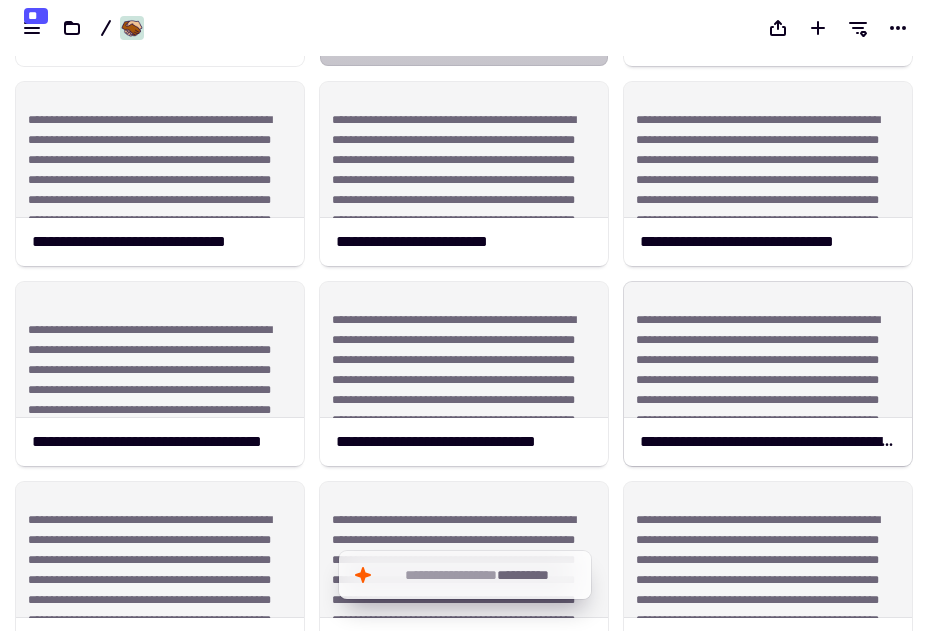 drag, startPoint x: 920, startPoint y: 205, endPoint x: 898, endPoint y: 622, distance: 417.57993 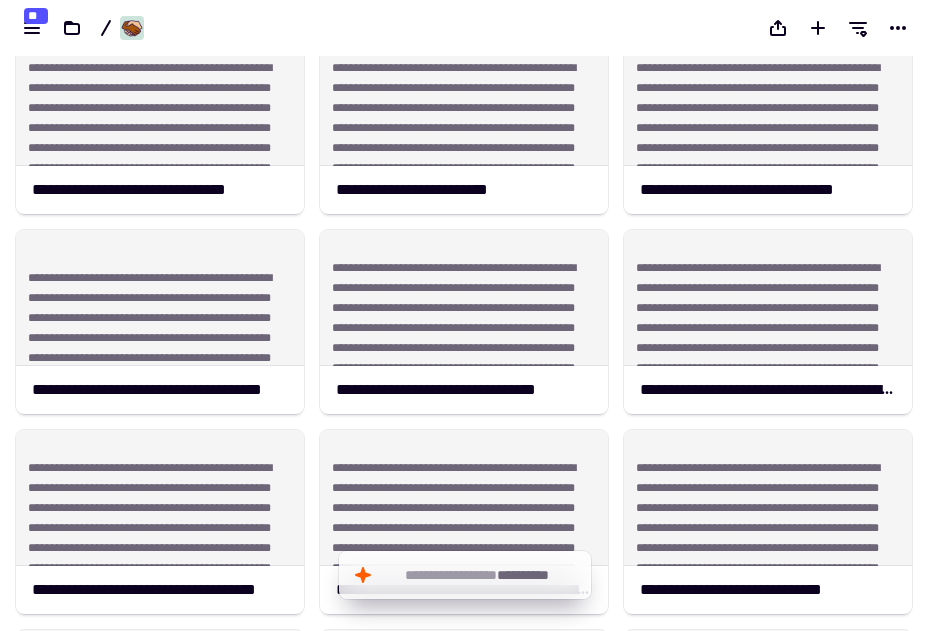 click on "[ADDRESS] [EMAIL]" 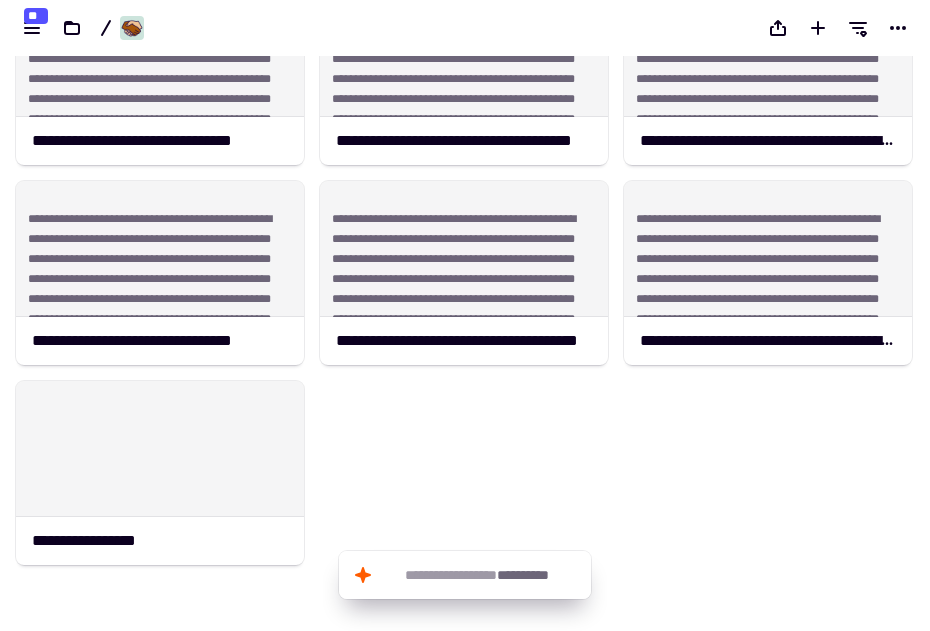 scroll, scrollTop: 1887, scrollLeft: 0, axis: vertical 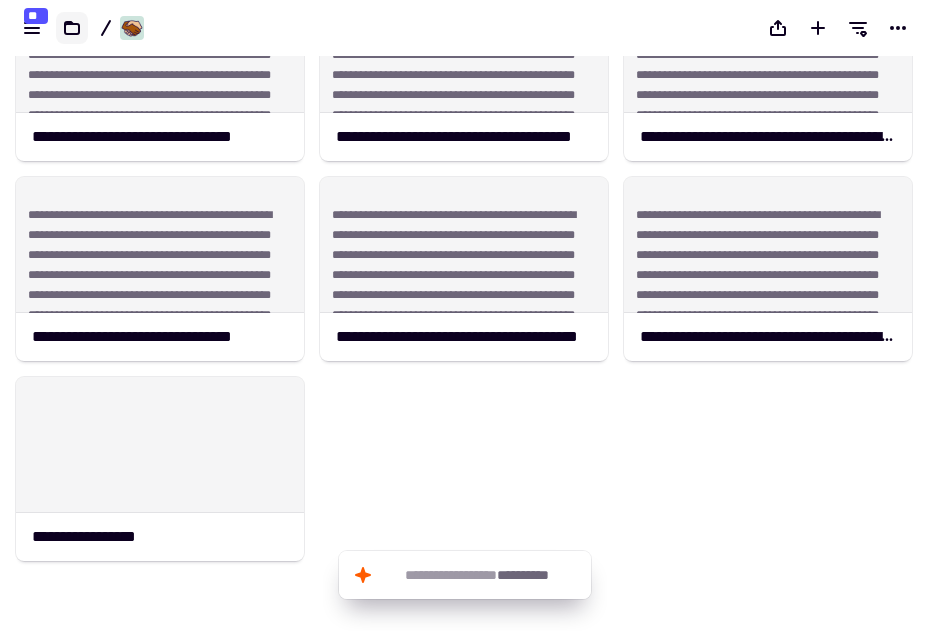 click 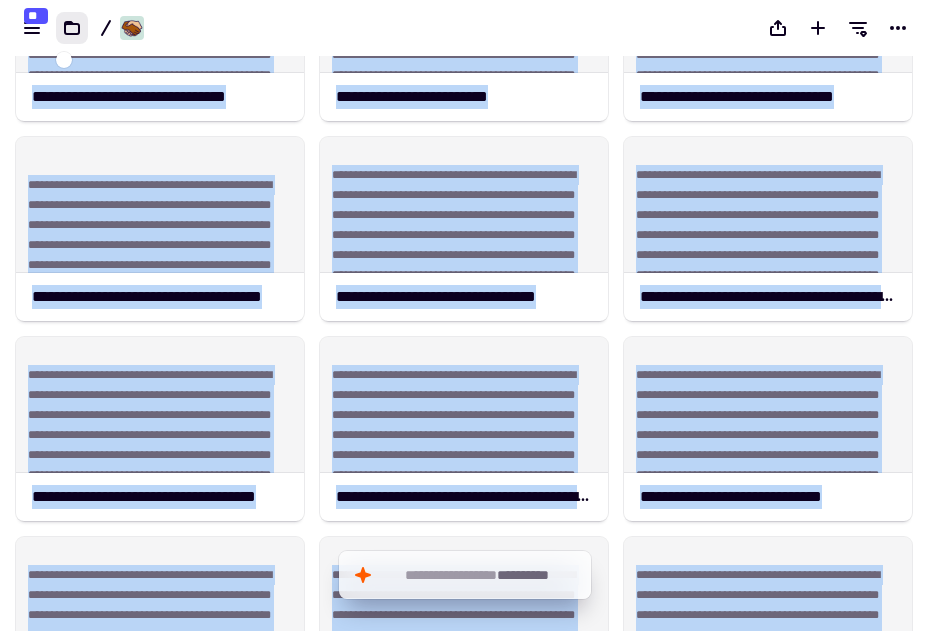 scroll, scrollTop: 0, scrollLeft: 0, axis: both 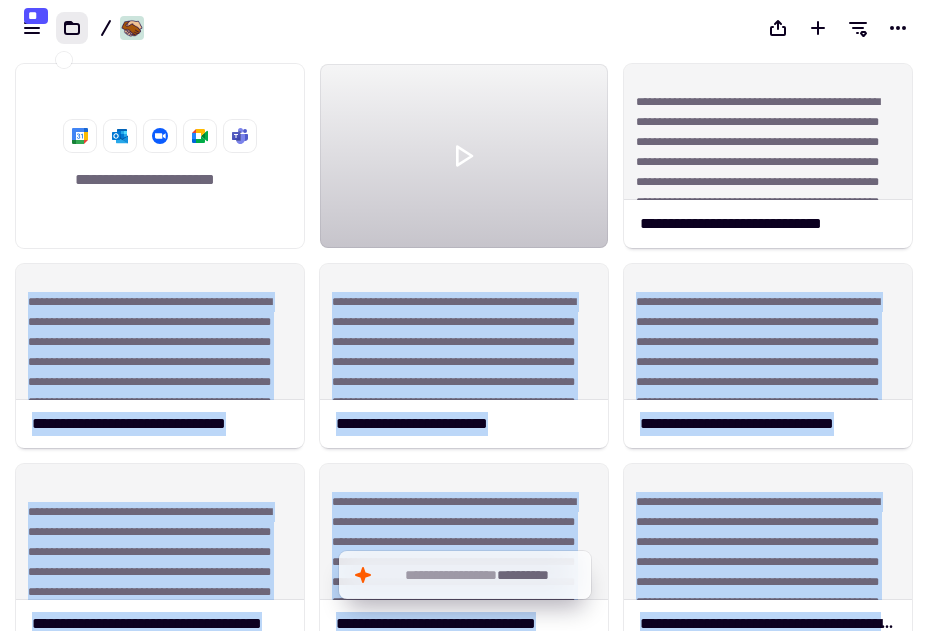 drag, startPoint x: 854, startPoint y: 399, endPoint x: 848, endPoint y: -55, distance: 454.03964 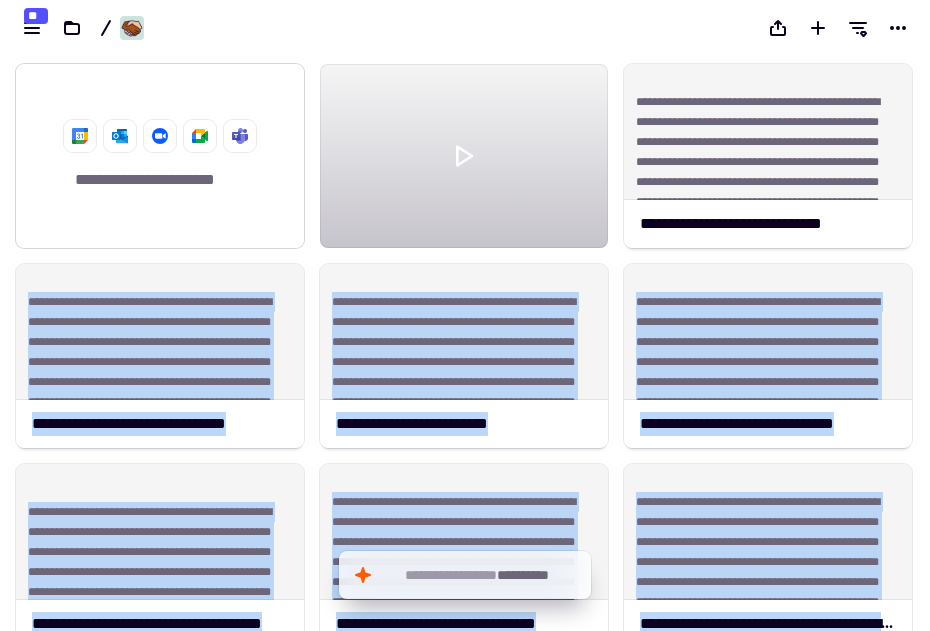 click on "**********" 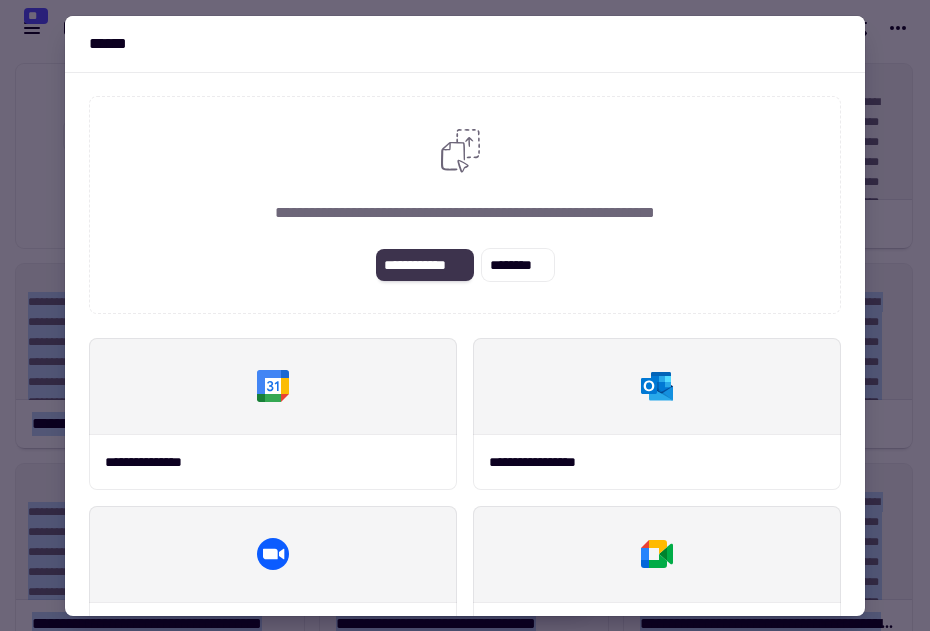 click on "**********" 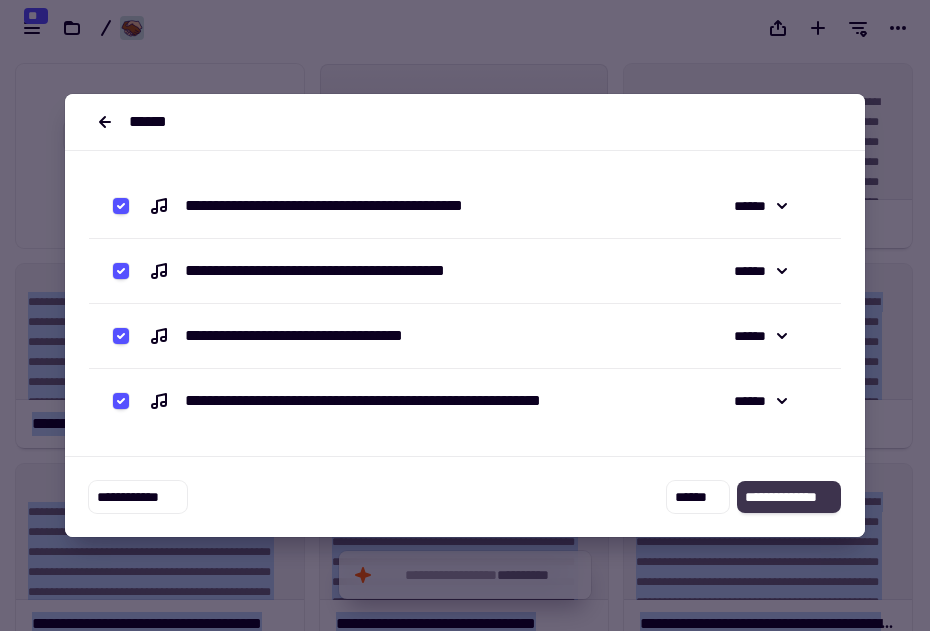 click on "**********" 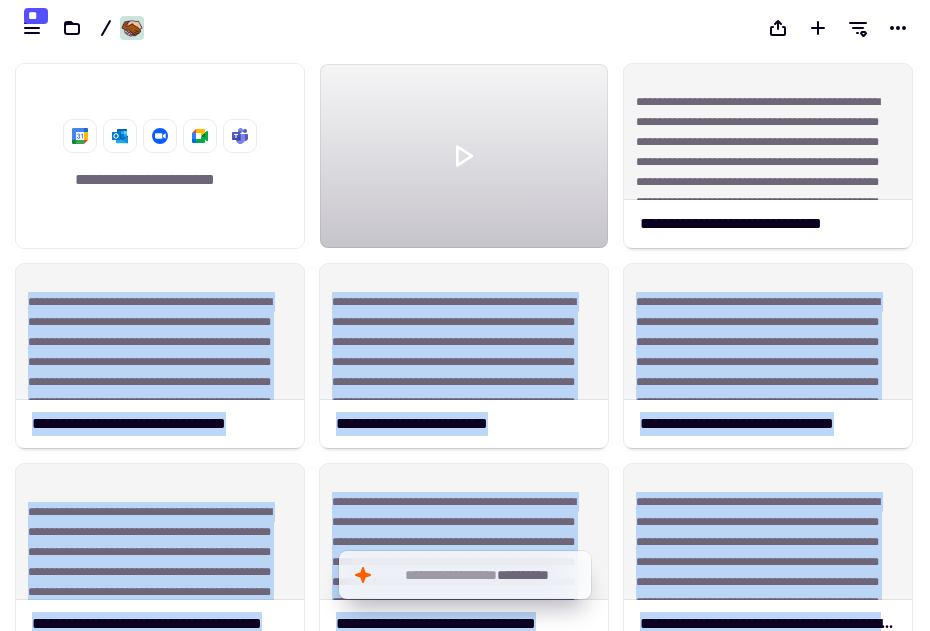 click on "**********" 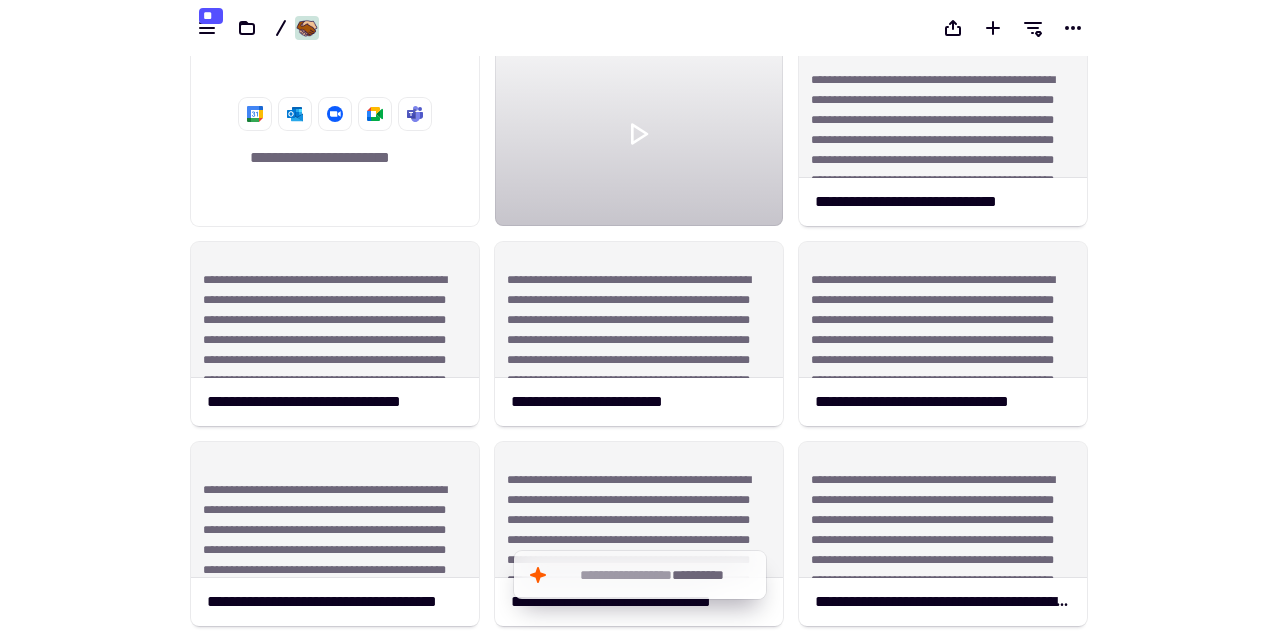 scroll, scrollTop: 0, scrollLeft: 0, axis: both 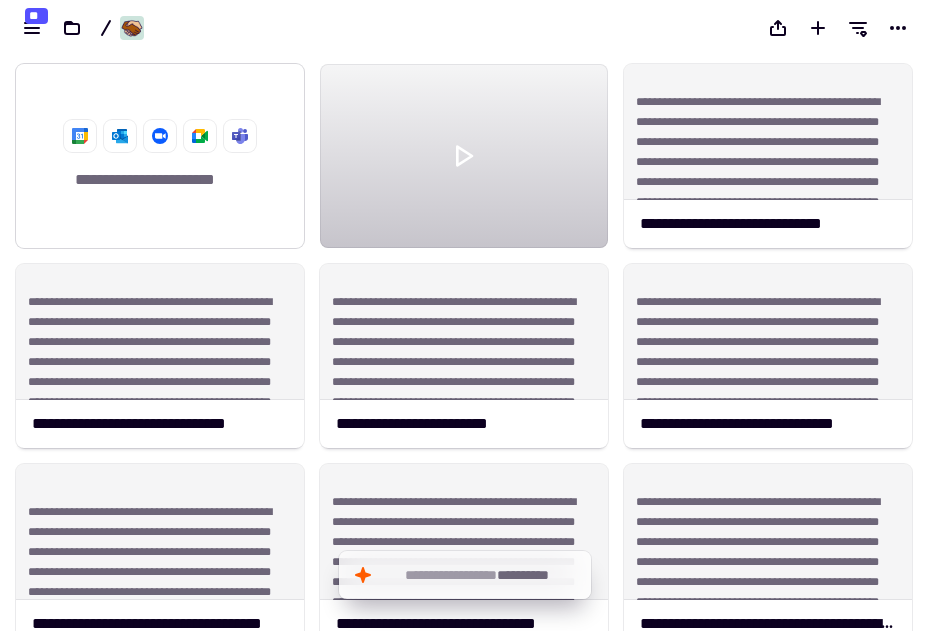 click on "**********" 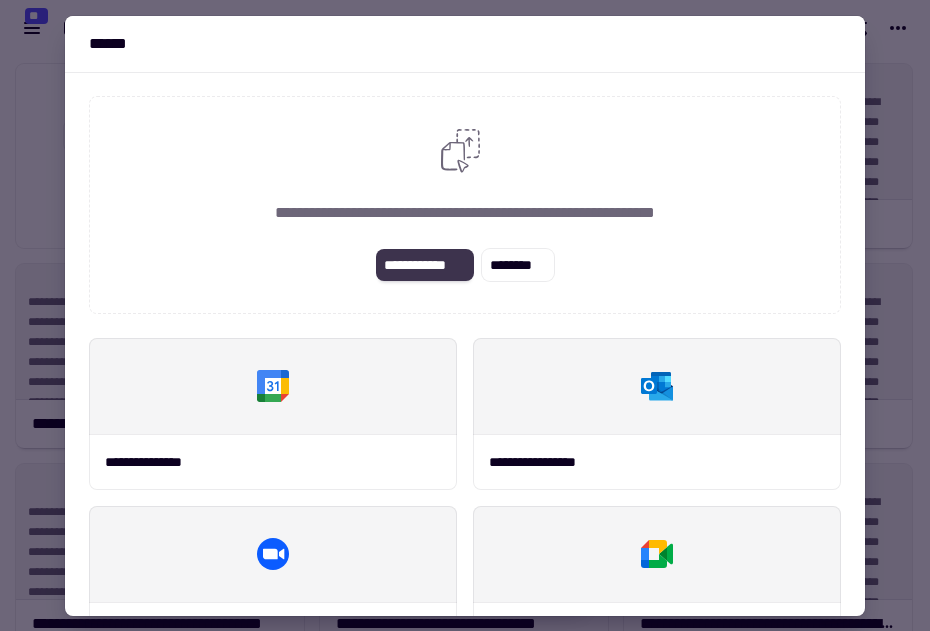 click on "**********" 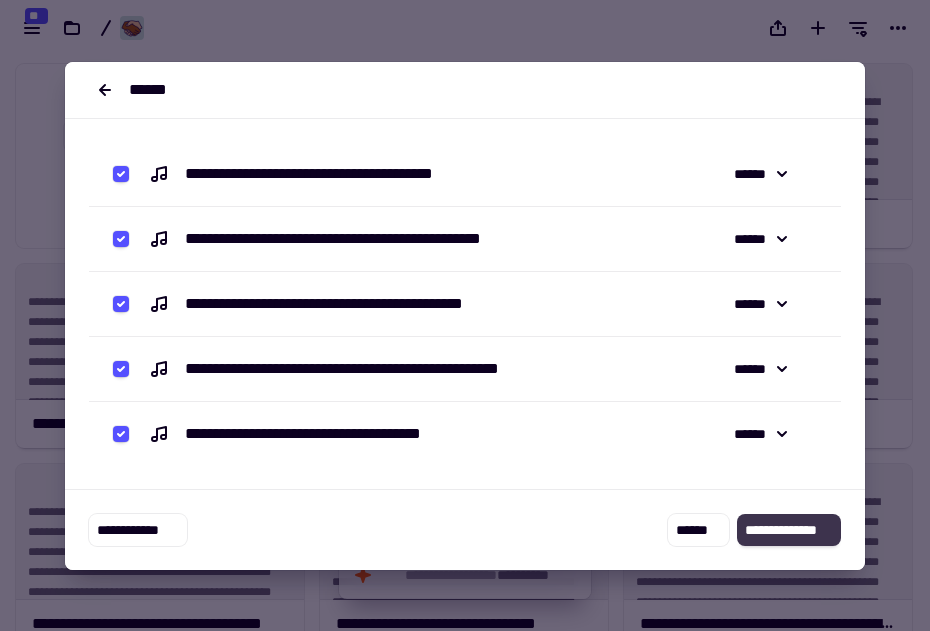 click on "**********" 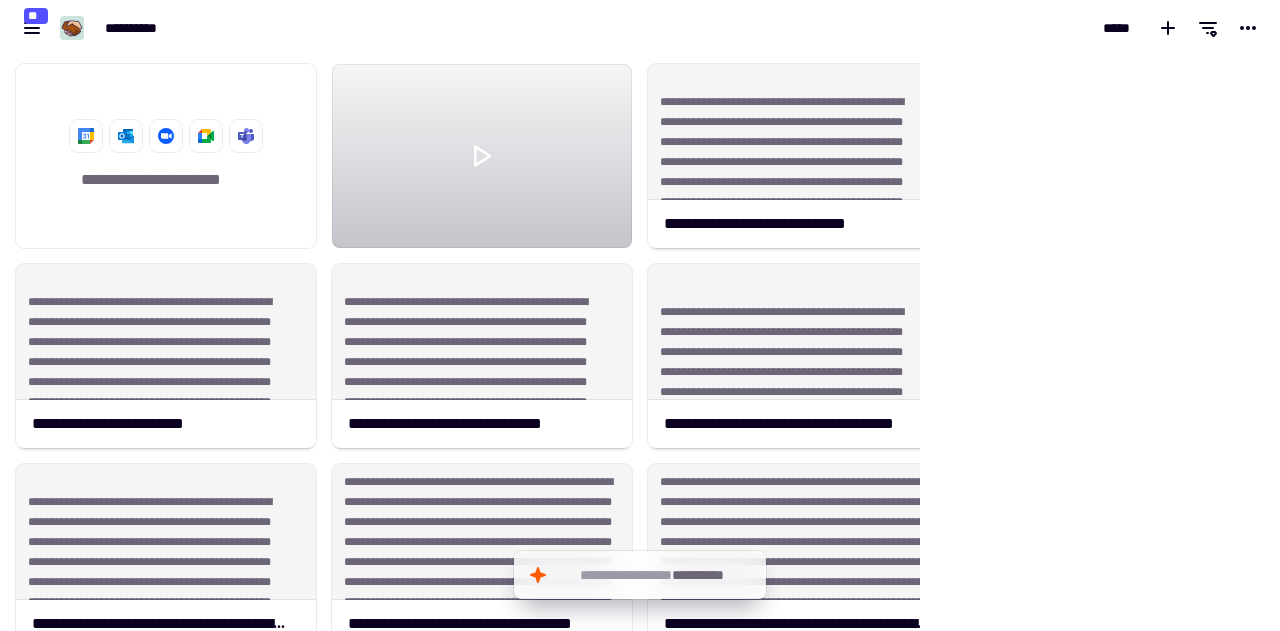scroll, scrollTop: 1, scrollLeft: 1, axis: both 